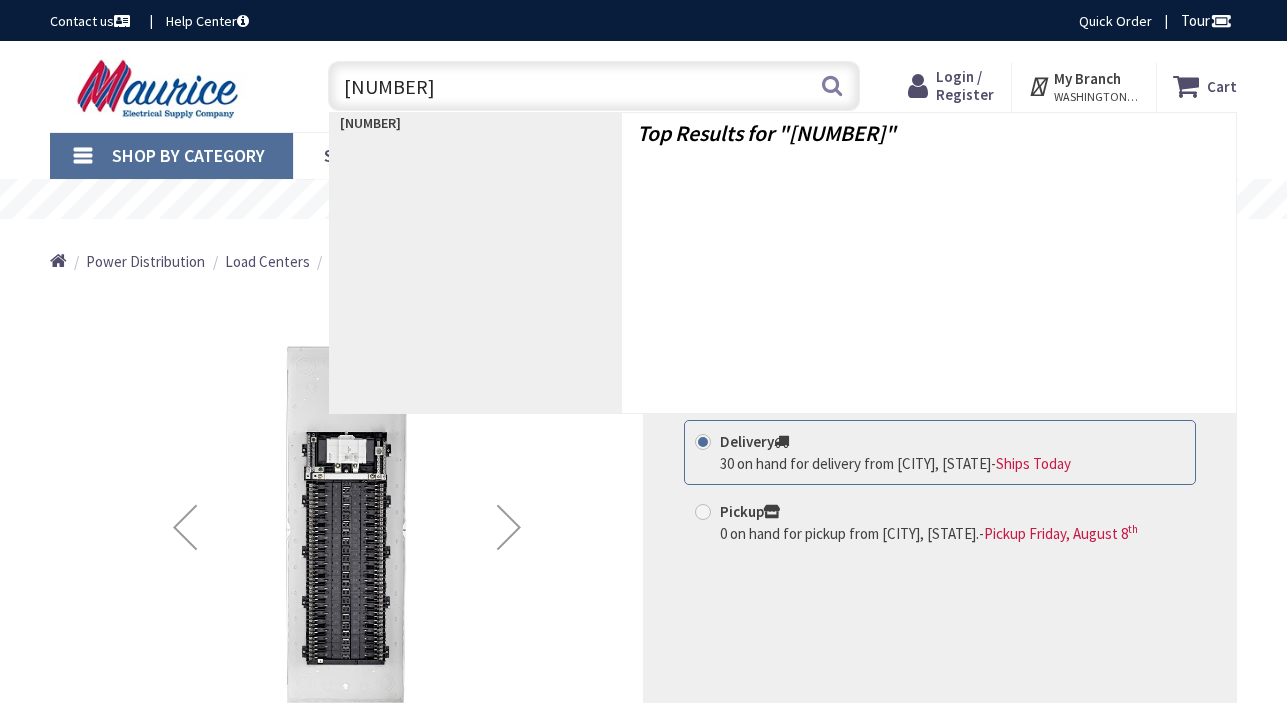 scroll, scrollTop: 0, scrollLeft: 0, axis: both 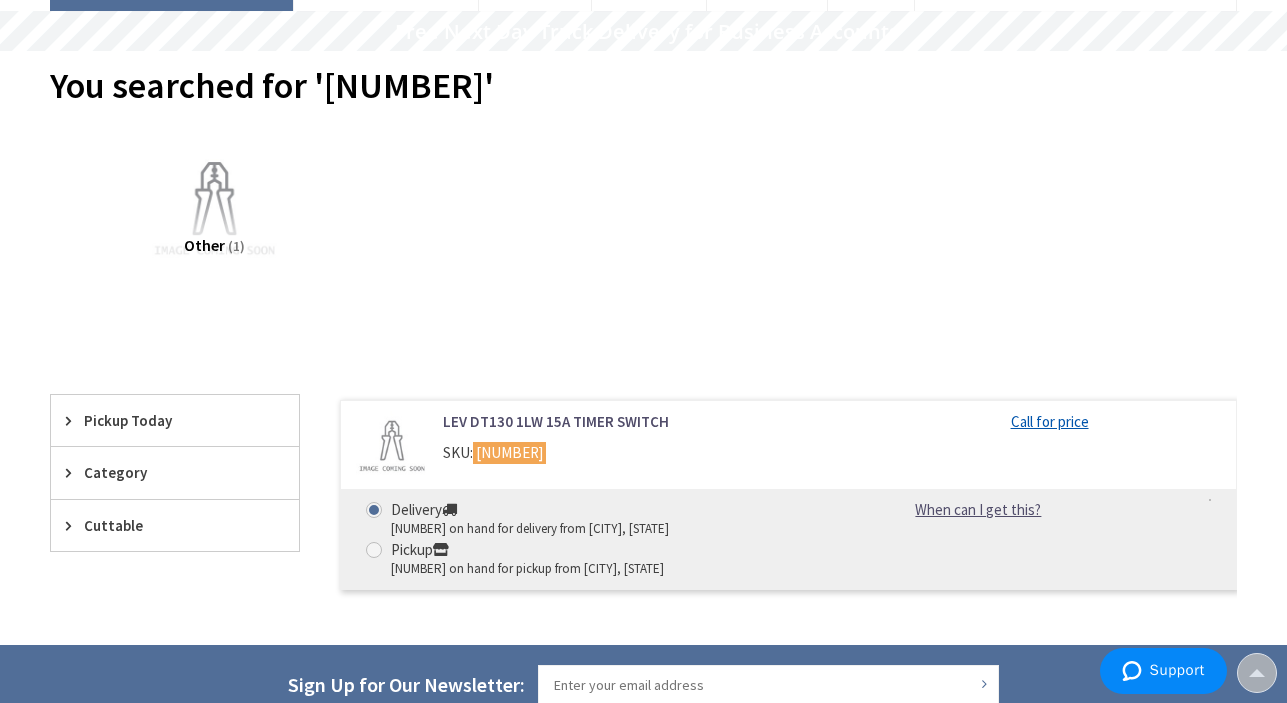 click on "LEV DT130 1LW 15A TIMER SWITCH" at bounding box center (645, 421) 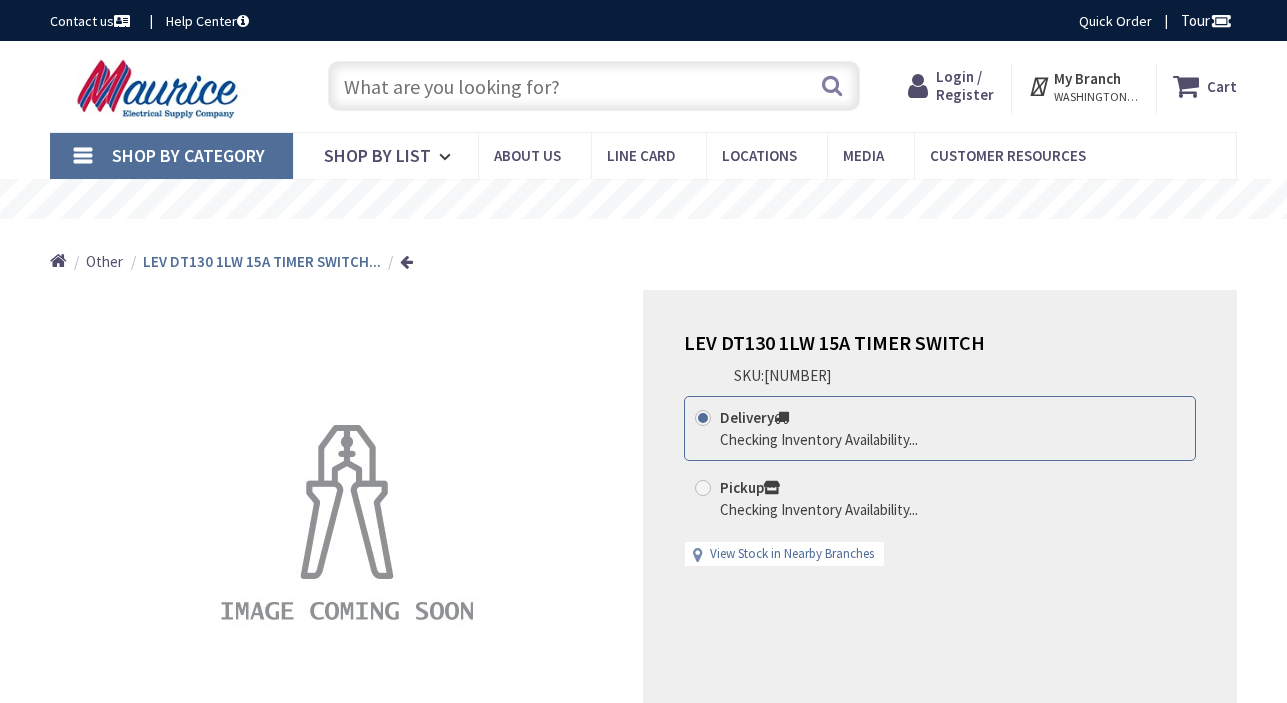 scroll, scrollTop: 0, scrollLeft: 0, axis: both 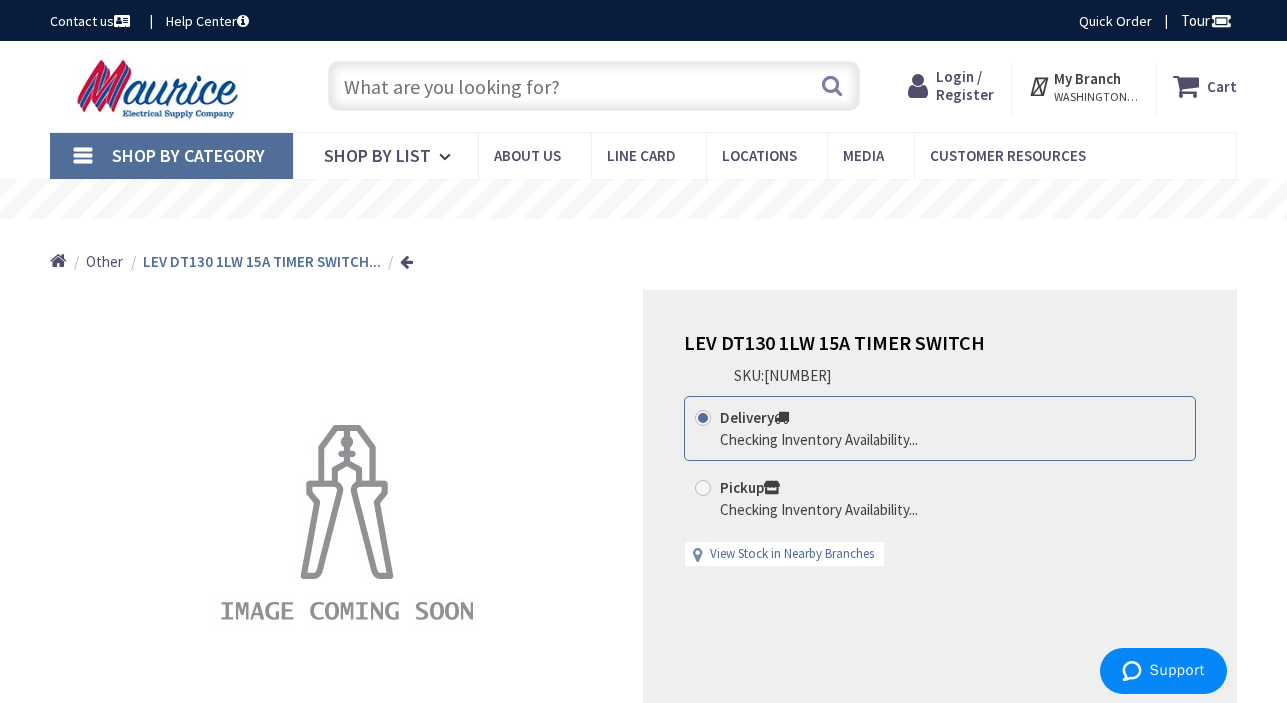 click on "LEV DT130 1LW 15A TIMER SWITCH" at bounding box center [834, 342] 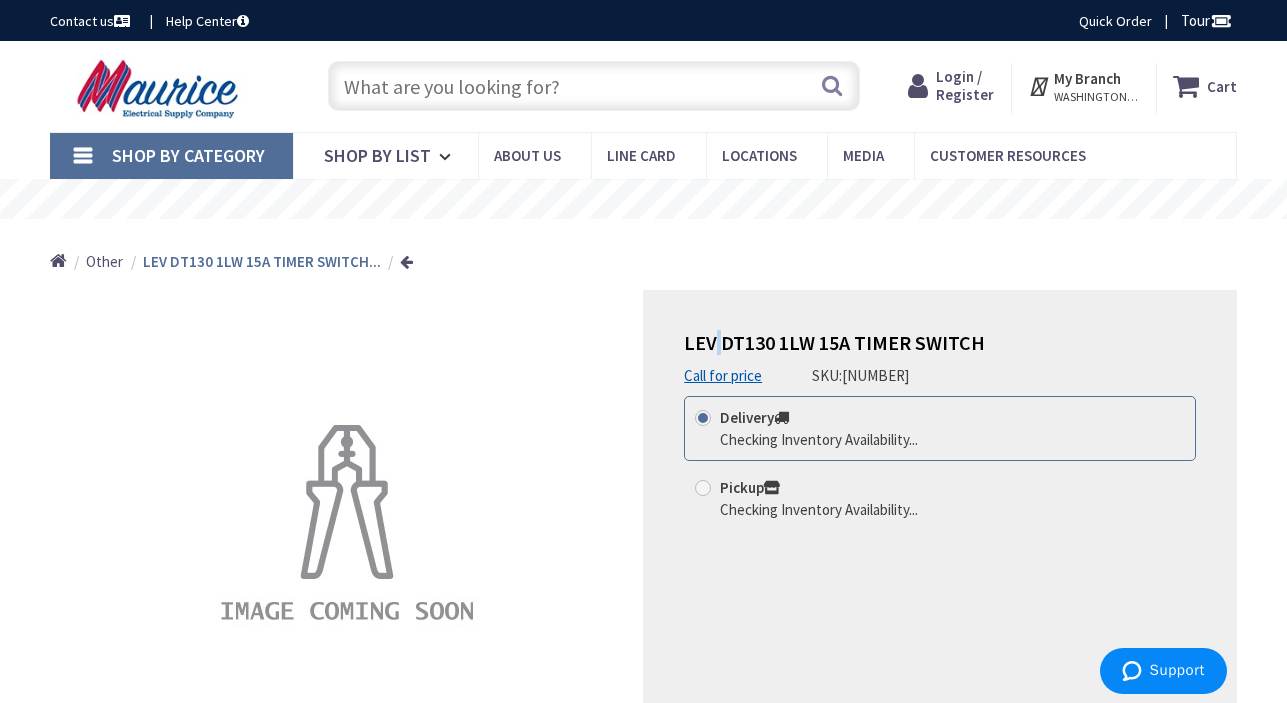 click on "LEV DT130 1LW 15A TIMER SWITCH" at bounding box center (834, 342) 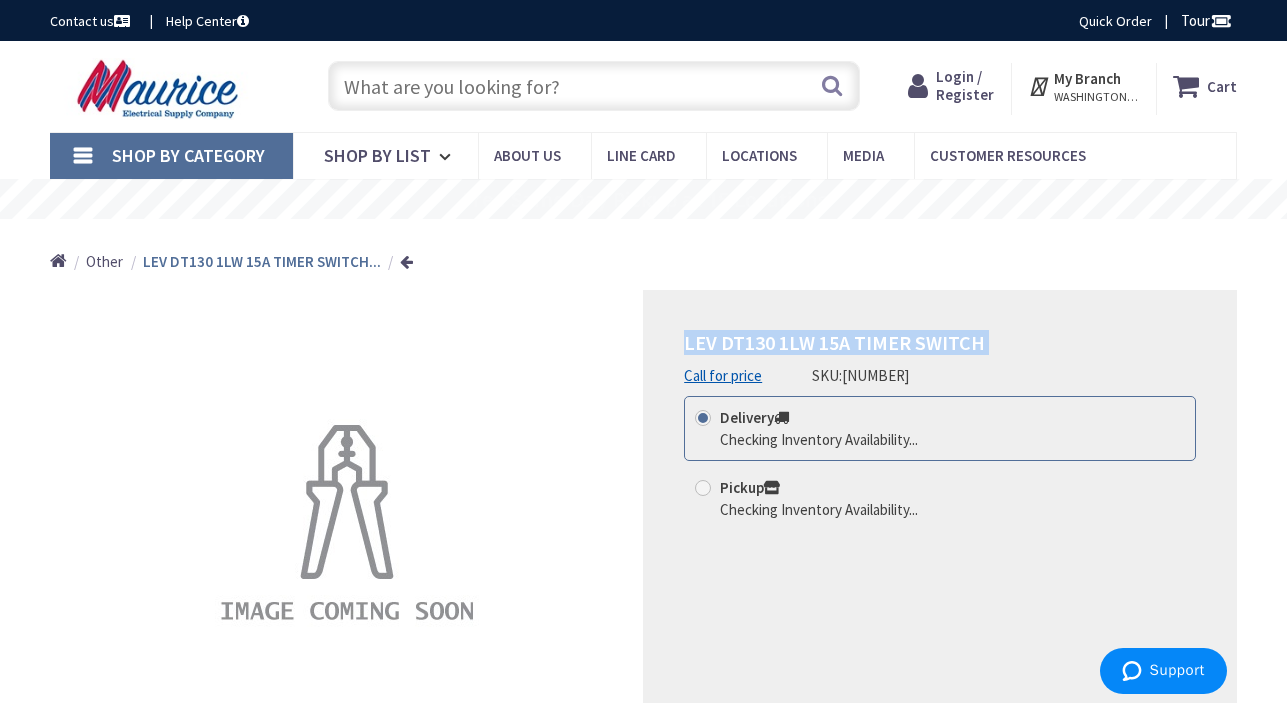 click on "LEV DT130 1LW 15A TIMER SWITCH" at bounding box center (834, 342) 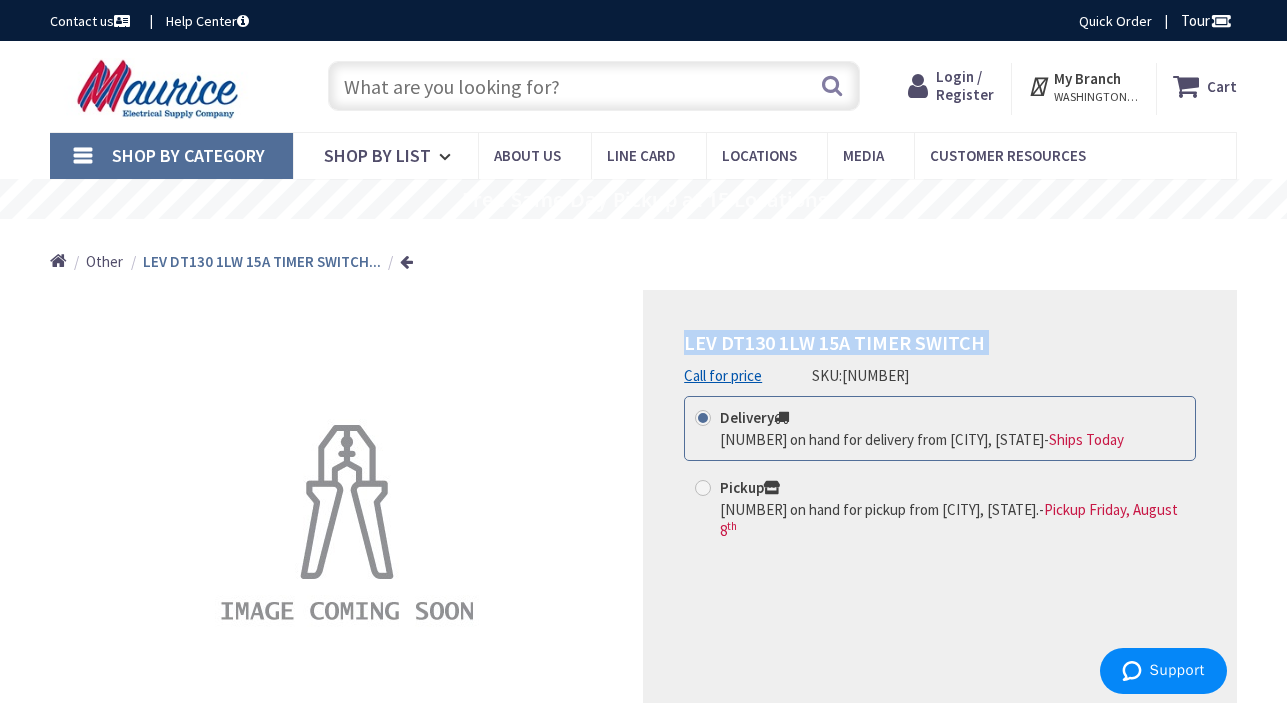 copy on "LEV DT130 1LW 15A TIMER SWITCH" 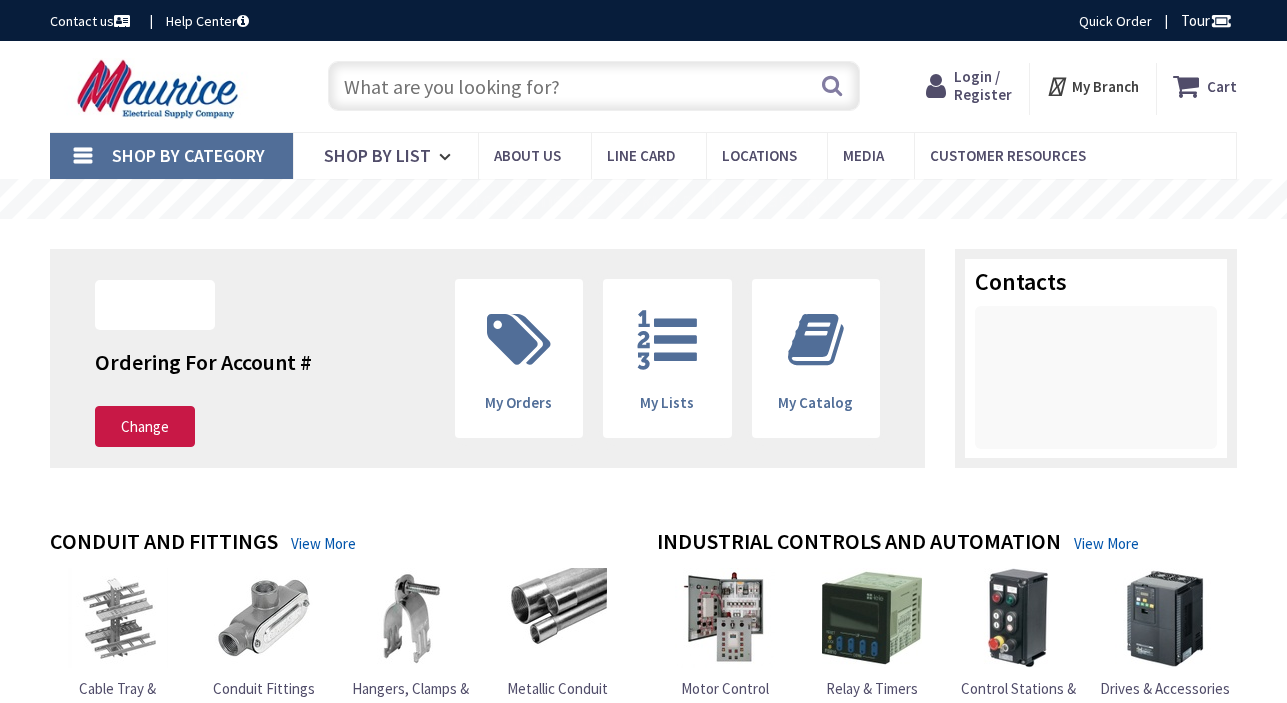 scroll, scrollTop: 0, scrollLeft: 0, axis: both 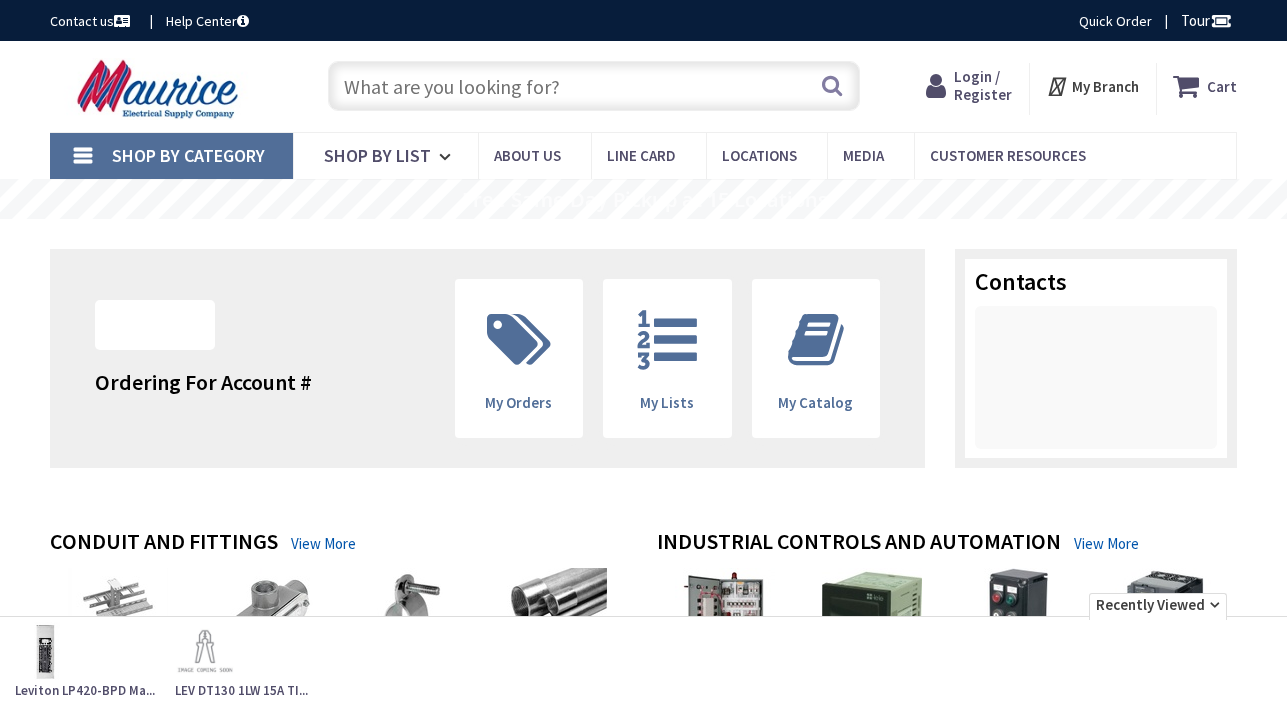 click at bounding box center (594, 86) 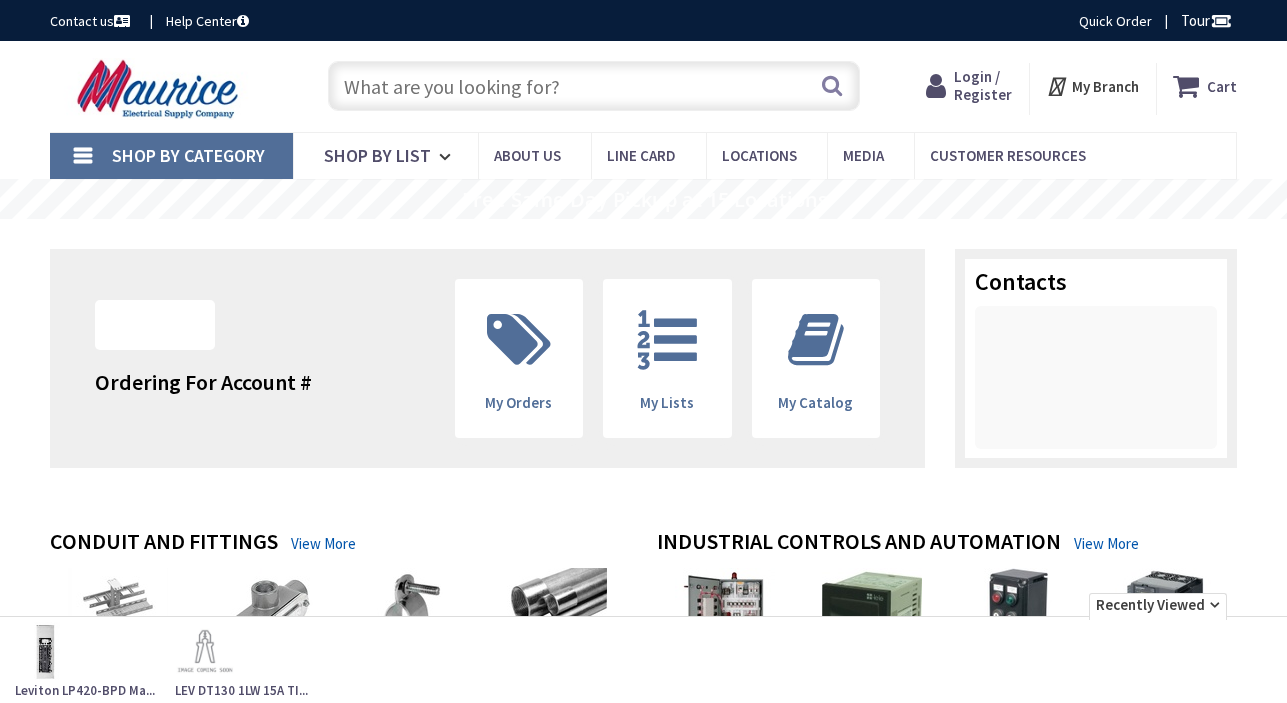 paste on "22173" 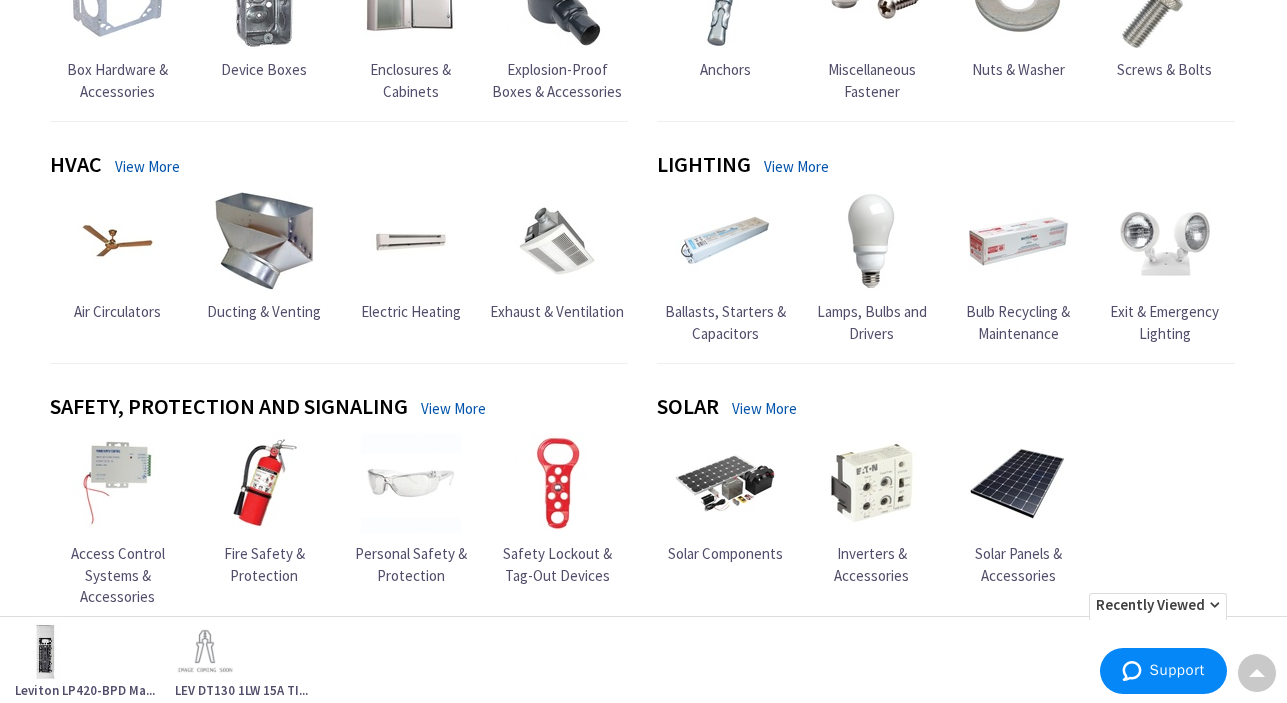 scroll, scrollTop: 0, scrollLeft: 0, axis: both 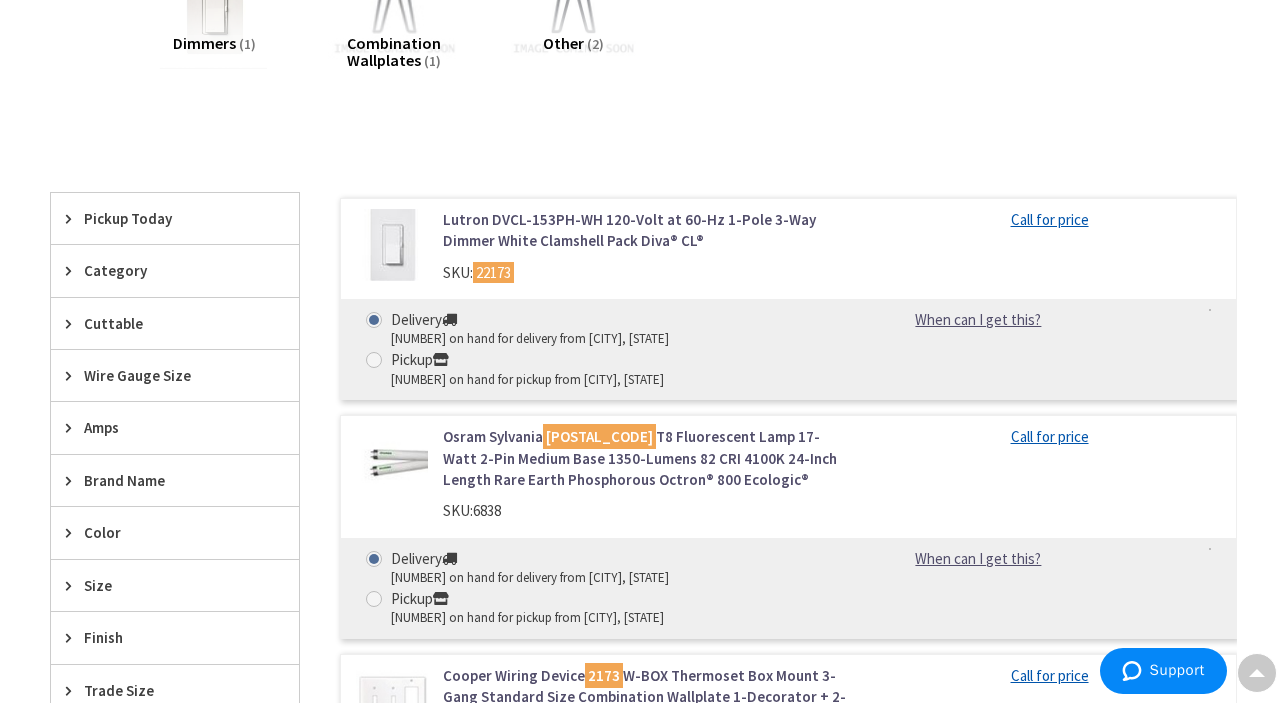 click on "Lutron DVCL-153PH-WH 120-Volt at 60-Hz 1-Pole 3-Way Dimmer White Clamshell Pack Diva® CL®" at bounding box center (645, 230) 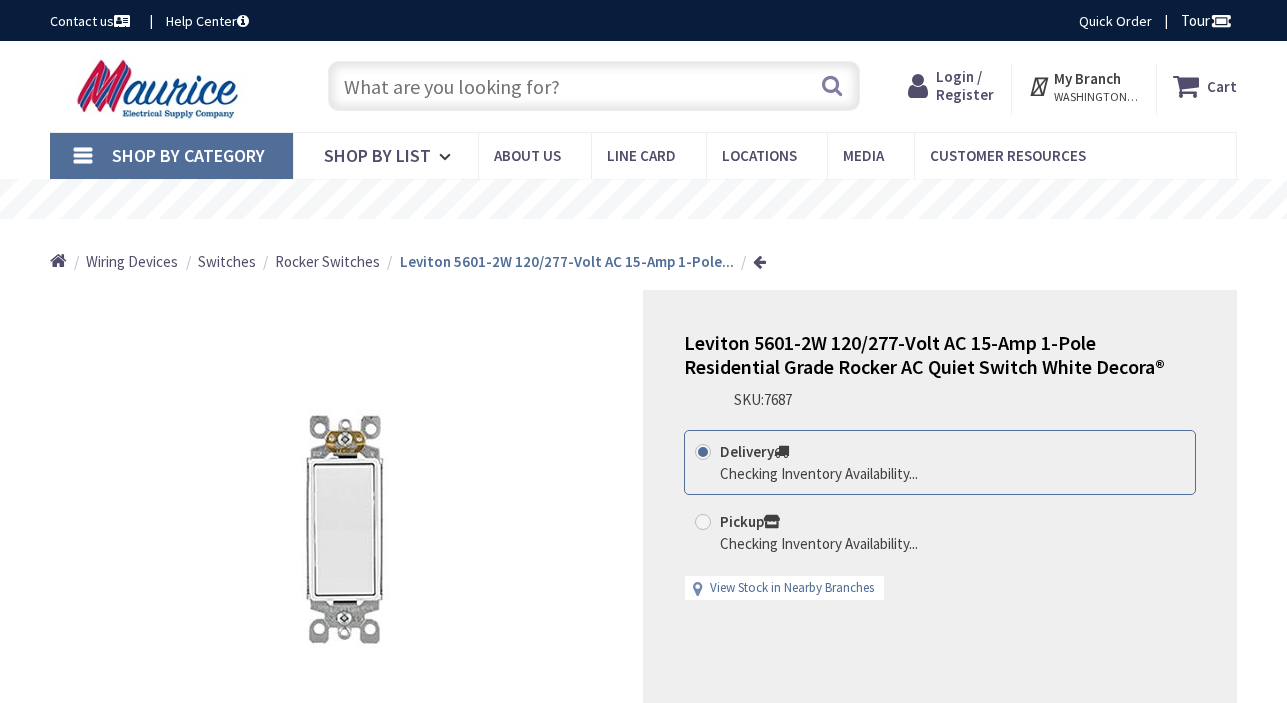 scroll, scrollTop: 0, scrollLeft: 0, axis: both 